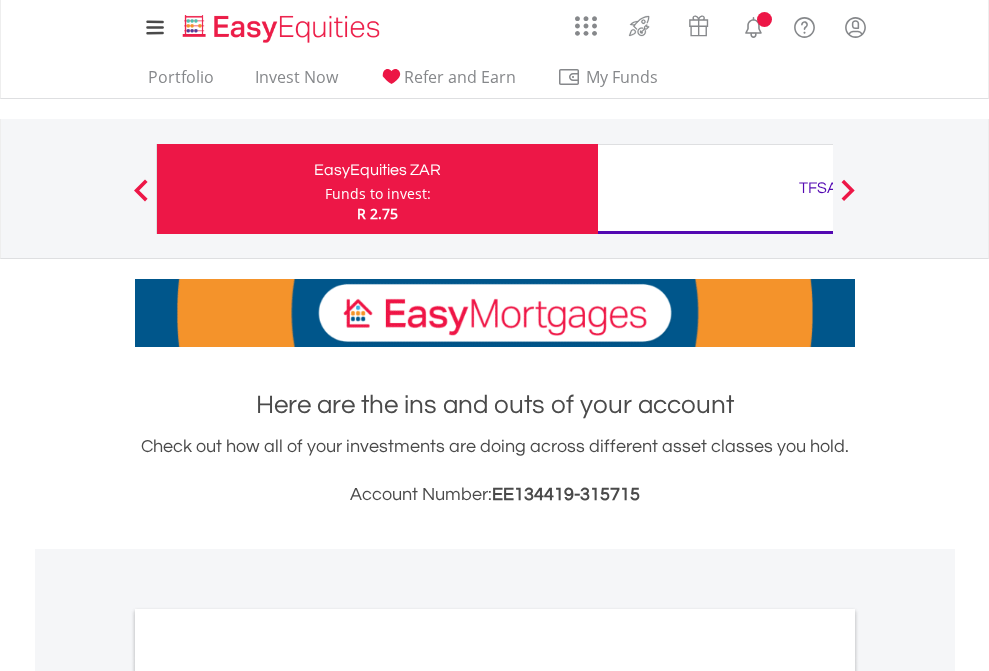 scroll, scrollTop: 0, scrollLeft: 0, axis: both 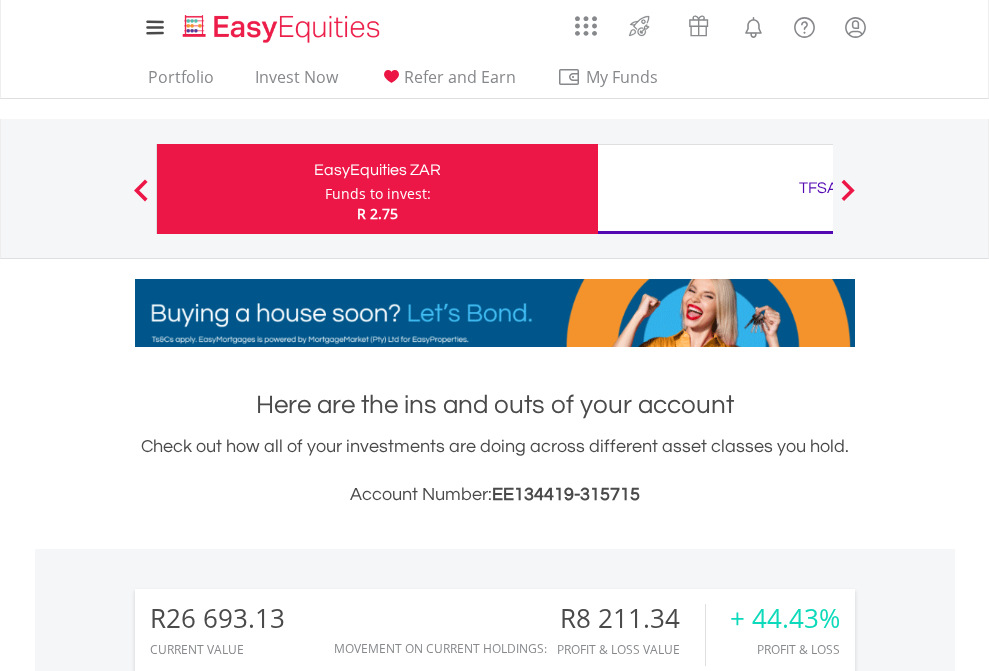 click on "Funds to invest:" at bounding box center (378, 194) 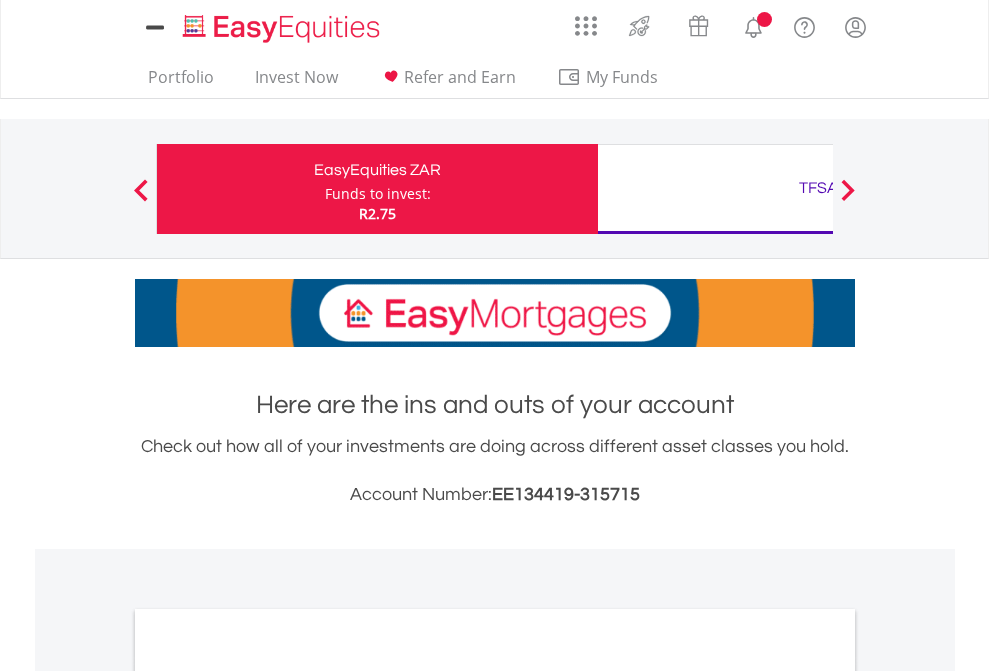 scroll, scrollTop: 0, scrollLeft: 0, axis: both 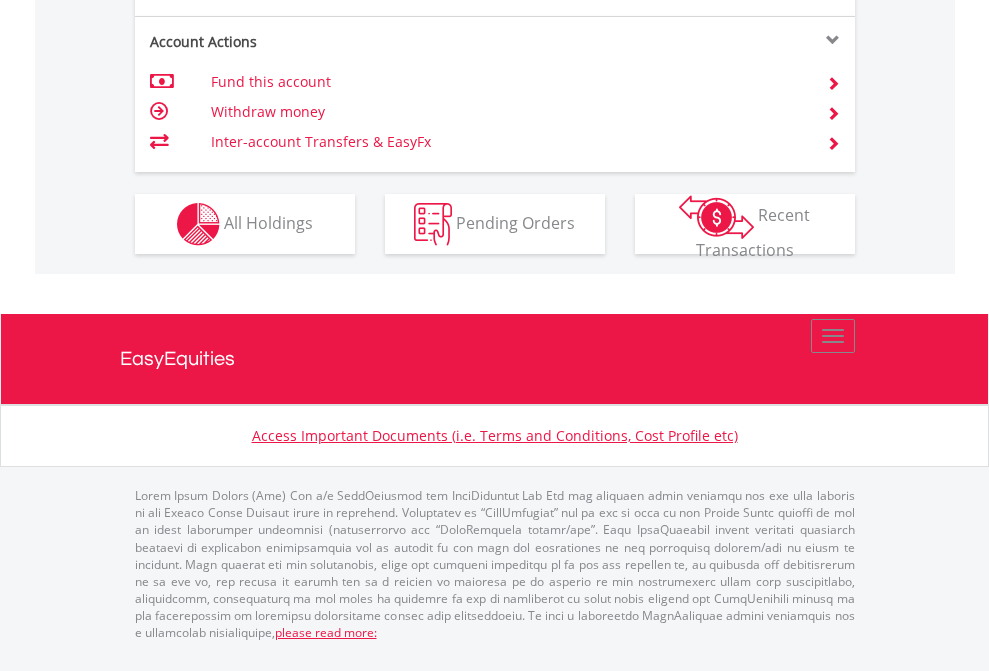 click on "Investment types" at bounding box center [706, -337] 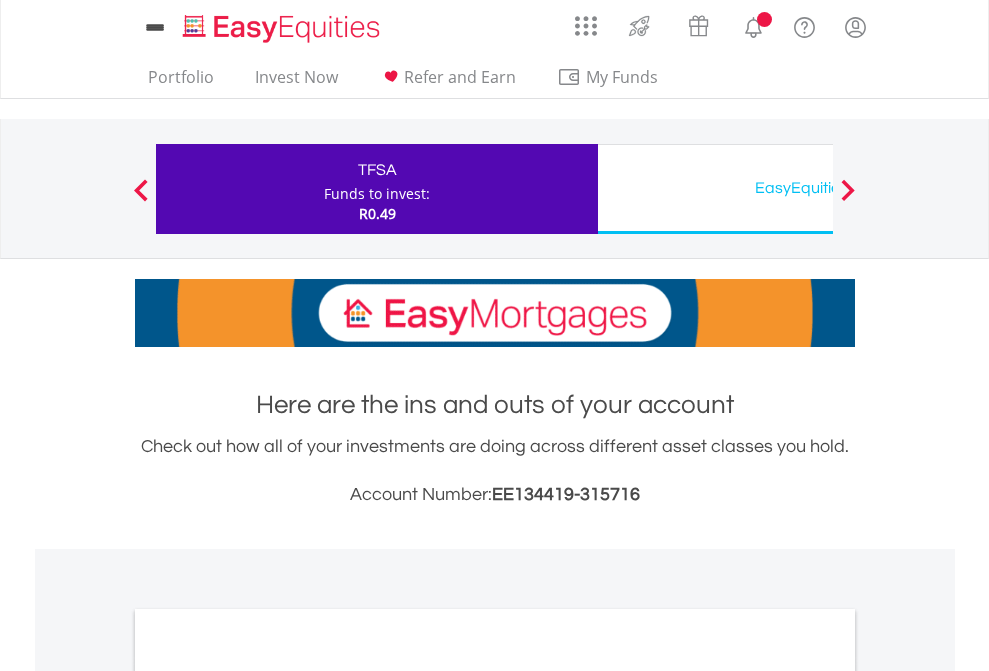 scroll, scrollTop: 0, scrollLeft: 0, axis: both 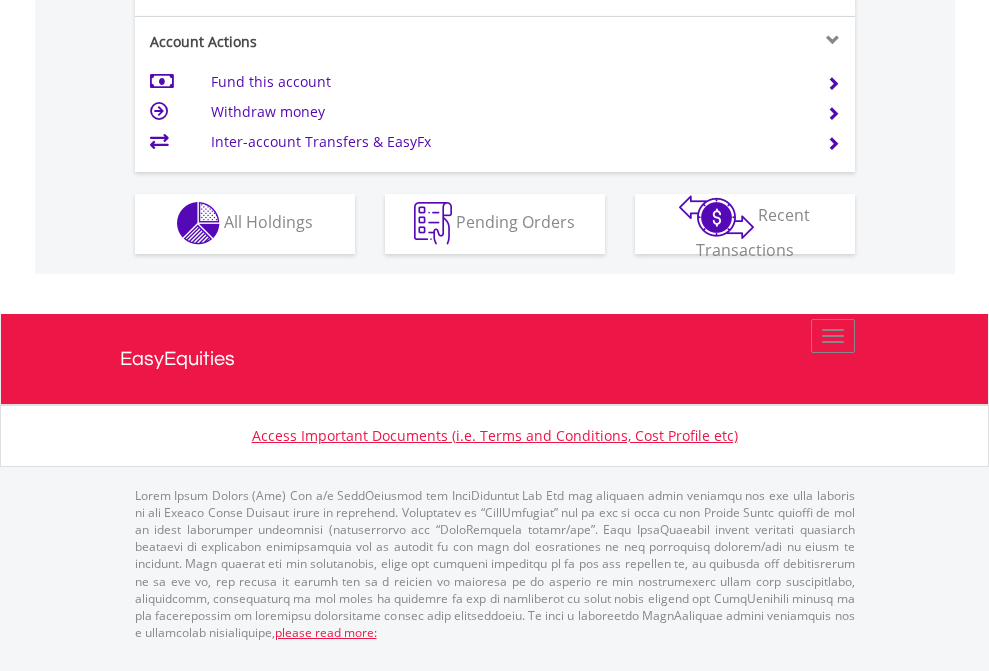 click on "Investment types" at bounding box center [706, -353] 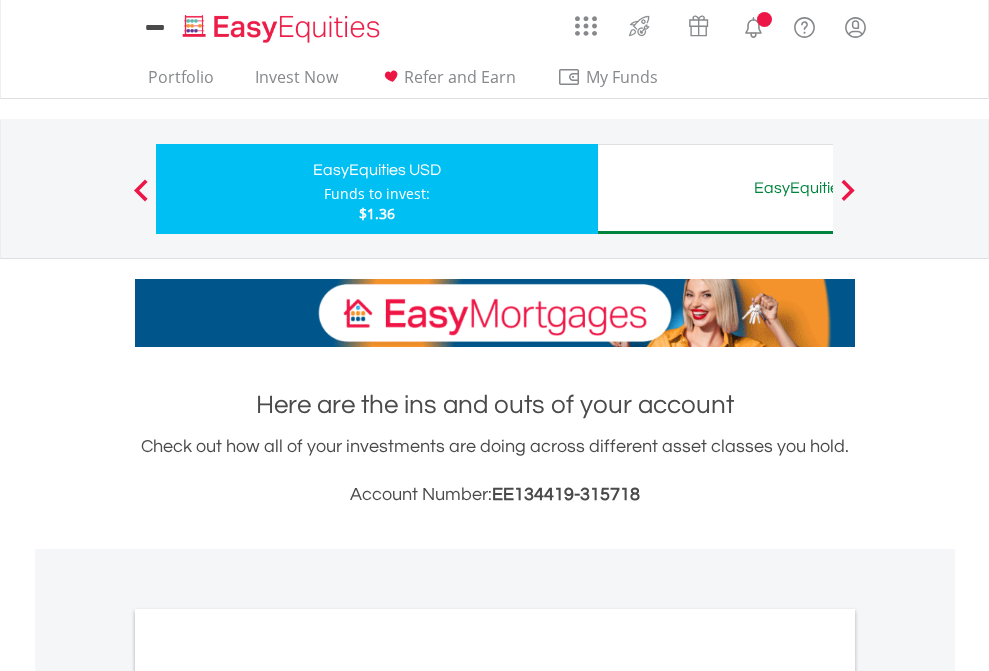 scroll, scrollTop: 0, scrollLeft: 0, axis: both 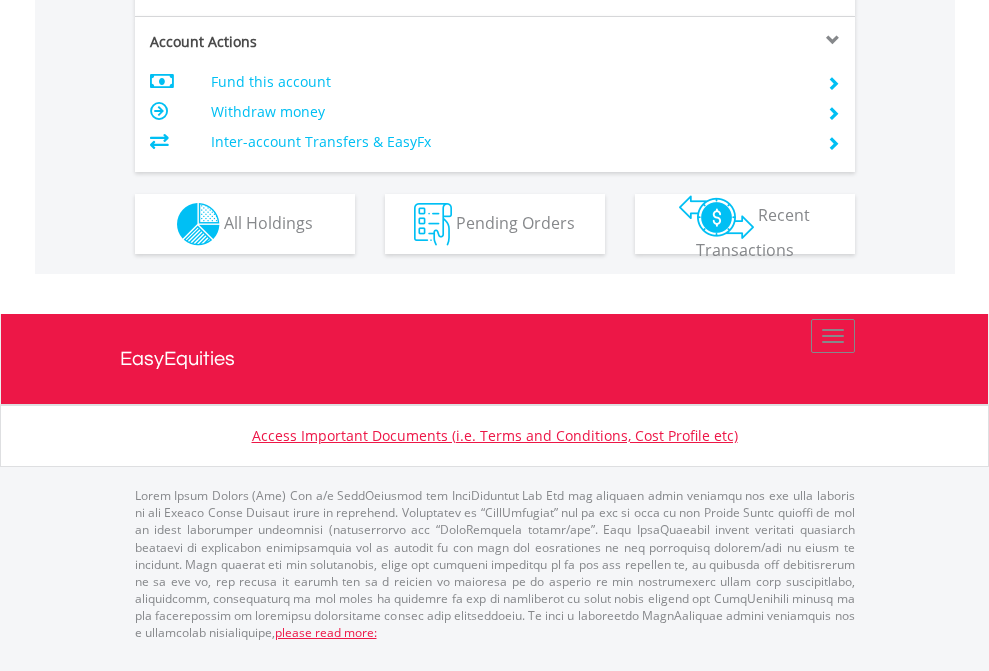 click on "Investment types" at bounding box center (706, -337) 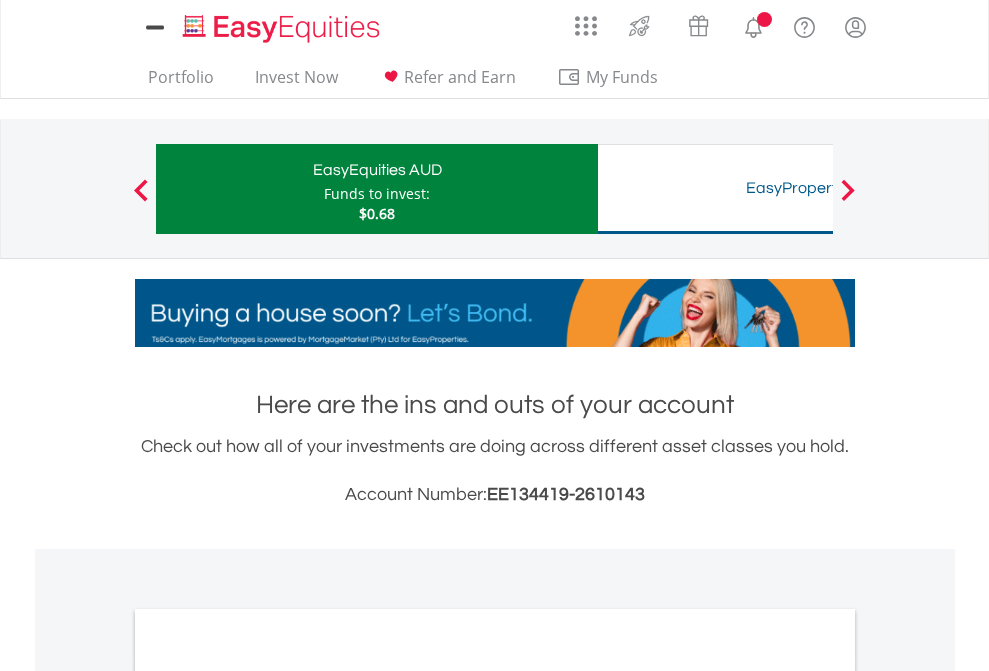 scroll, scrollTop: 0, scrollLeft: 0, axis: both 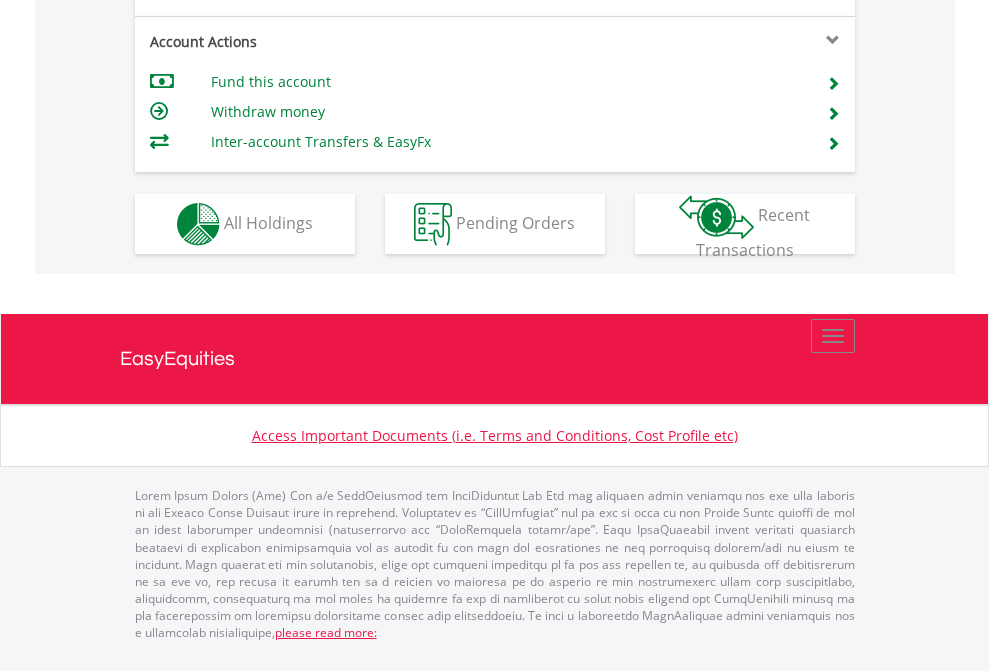 click on "Investment types" at bounding box center [706, -337] 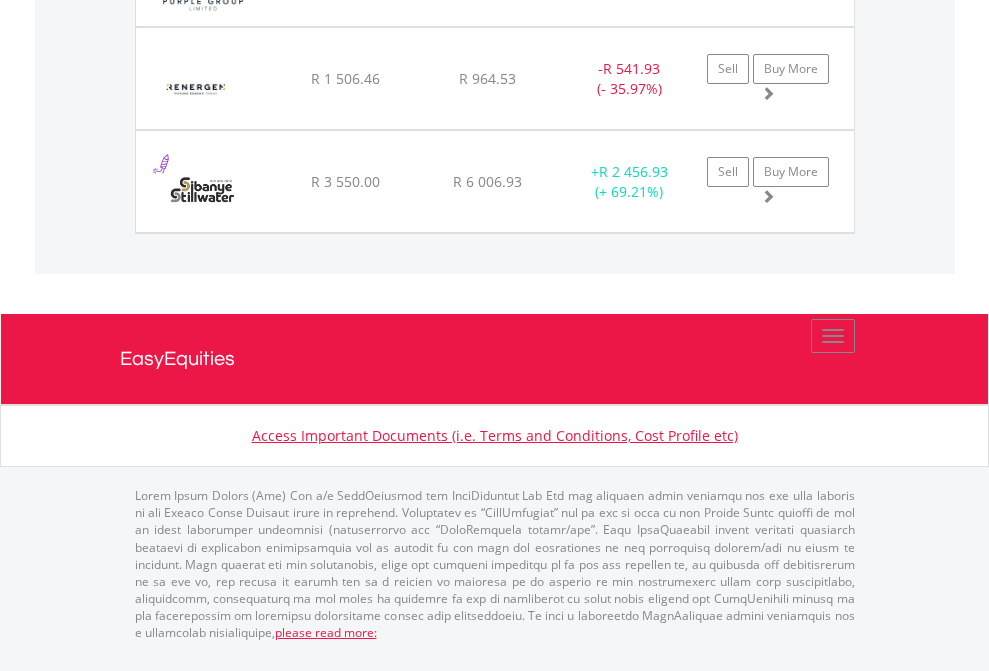 scroll, scrollTop: 2305, scrollLeft: 0, axis: vertical 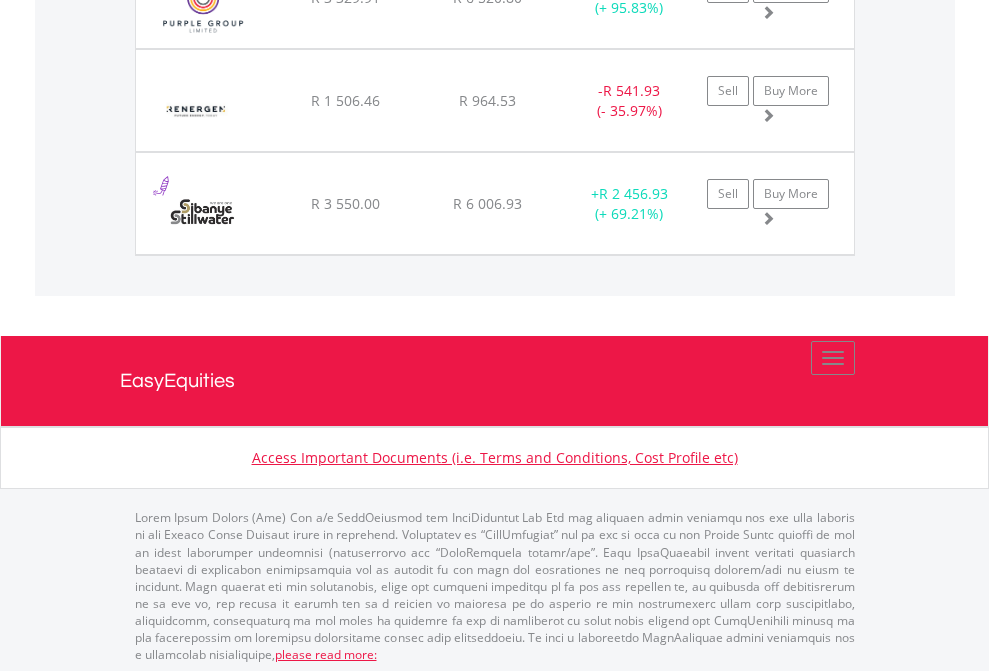 click on "TFSA" at bounding box center [818, -2117] 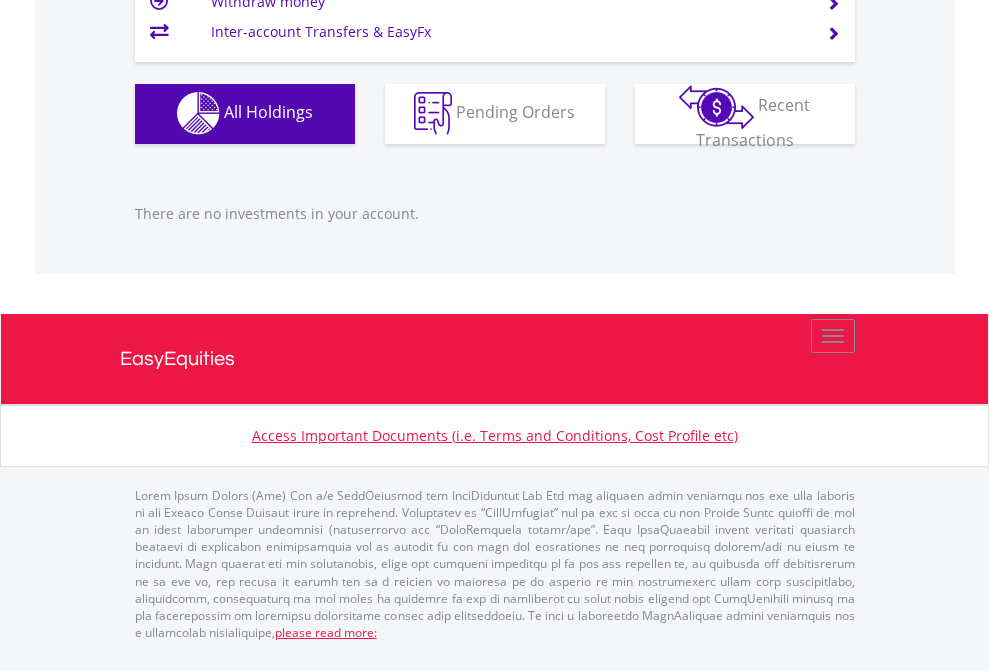 scroll, scrollTop: 1980, scrollLeft: 0, axis: vertical 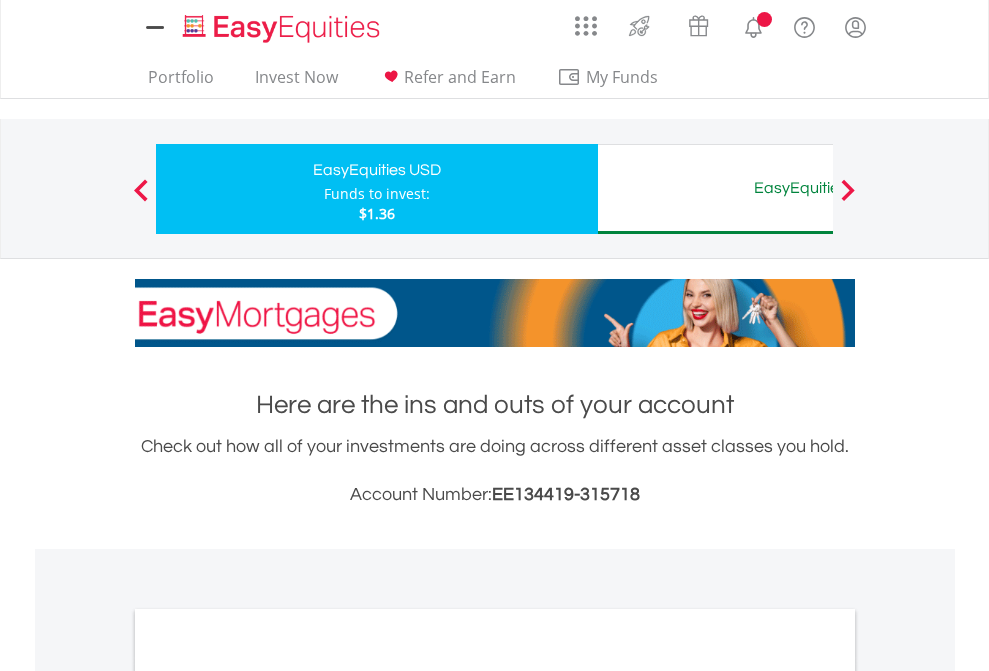 click on "All Holdings" at bounding box center (268, 1096) 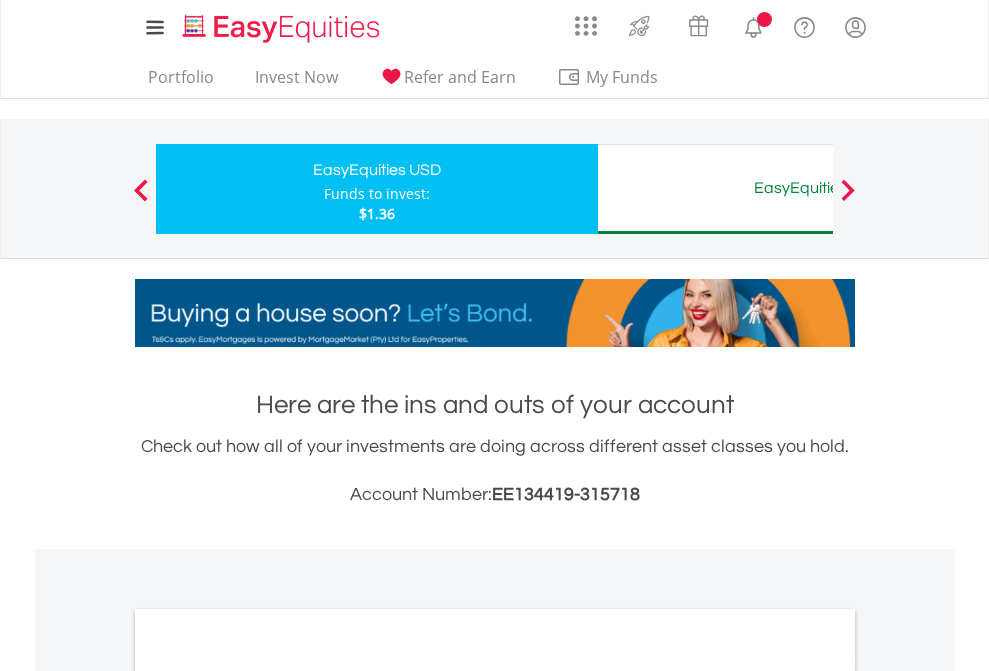 scroll, scrollTop: 1202, scrollLeft: 0, axis: vertical 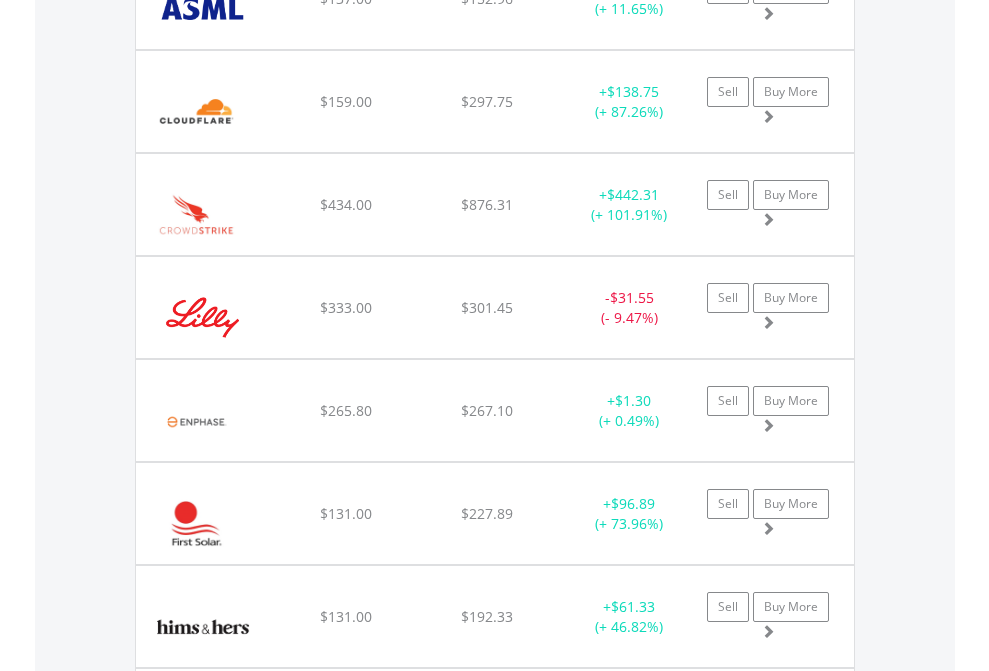 click on "EasyEquities AUD" at bounding box center (818, -2036) 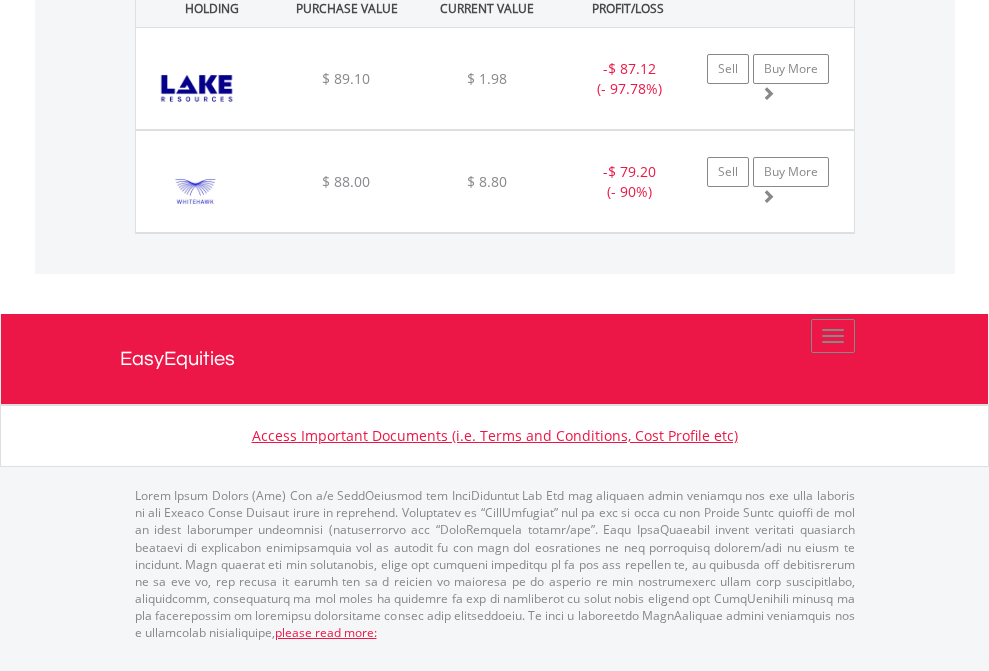 scroll, scrollTop: 2225, scrollLeft: 0, axis: vertical 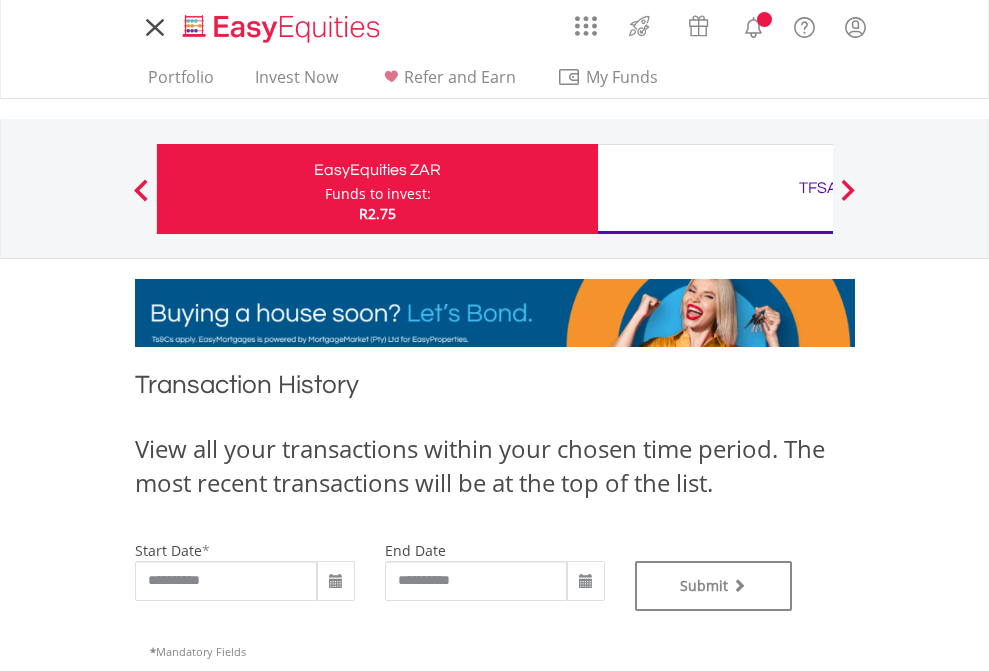 type on "**********" 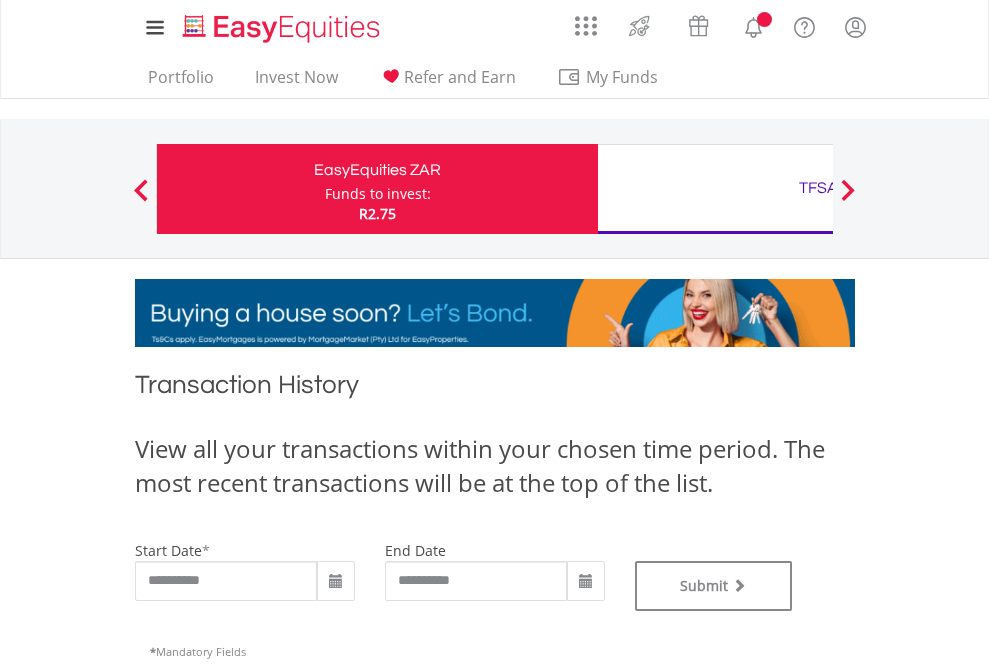 type on "**********" 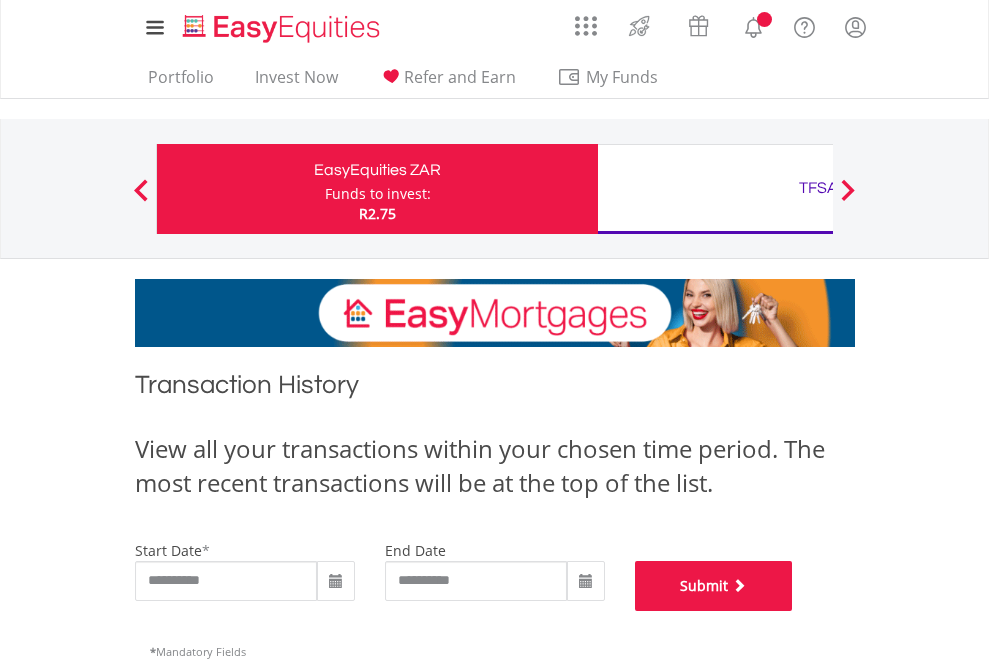 click on "Submit" at bounding box center (714, 586) 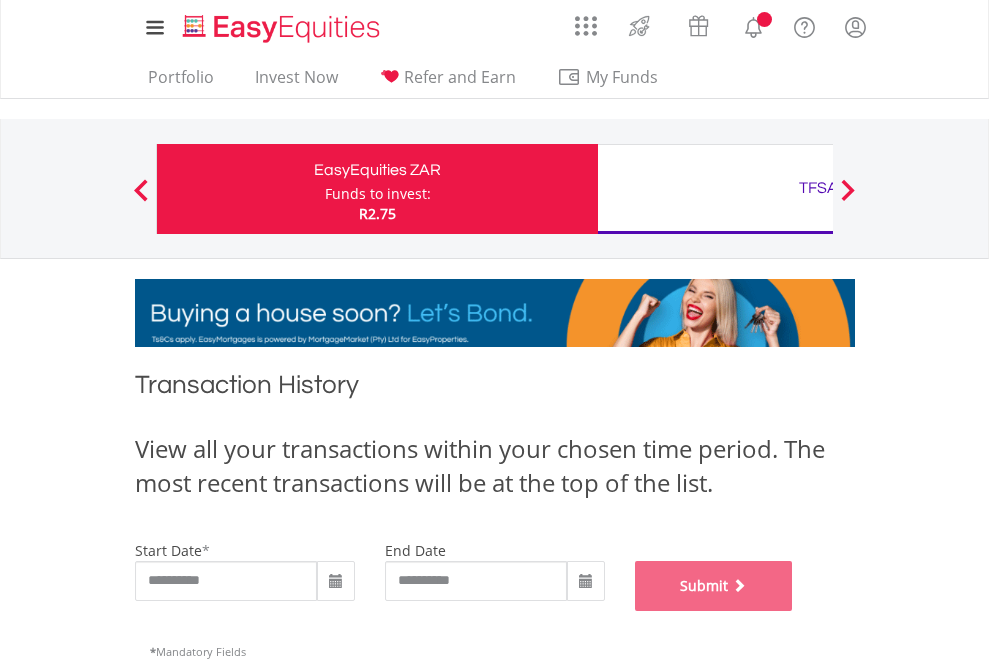 scroll, scrollTop: 811, scrollLeft: 0, axis: vertical 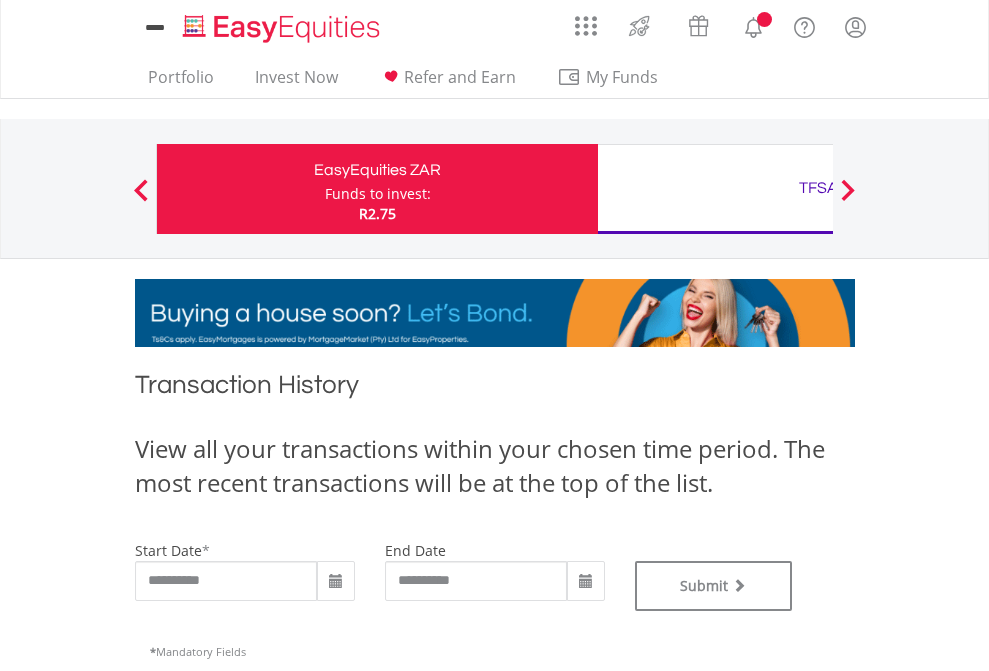 click on "TFSA" at bounding box center (818, 188) 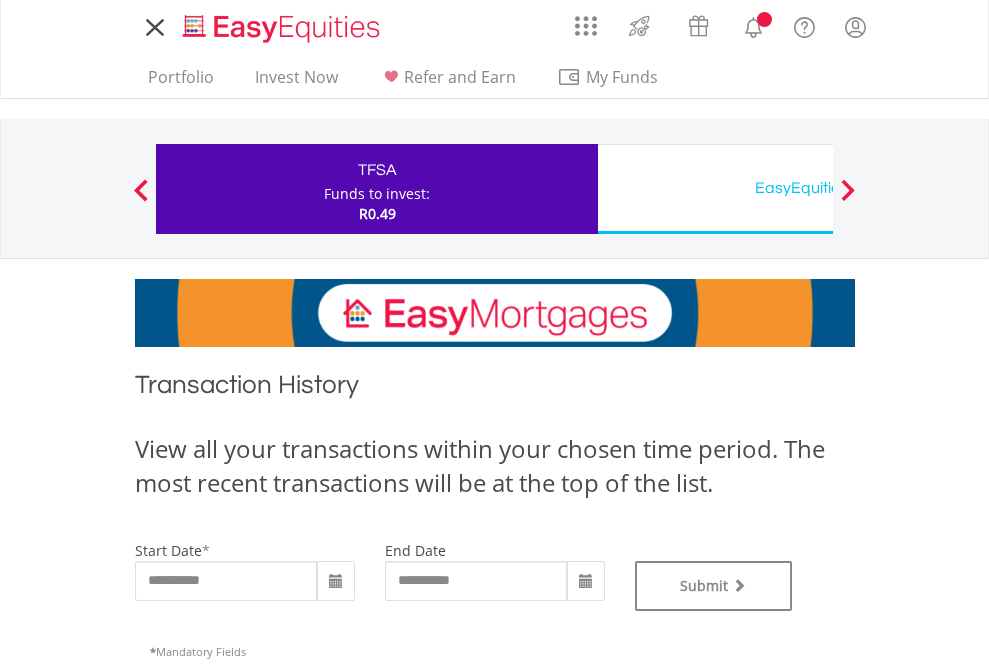 scroll, scrollTop: 0, scrollLeft: 0, axis: both 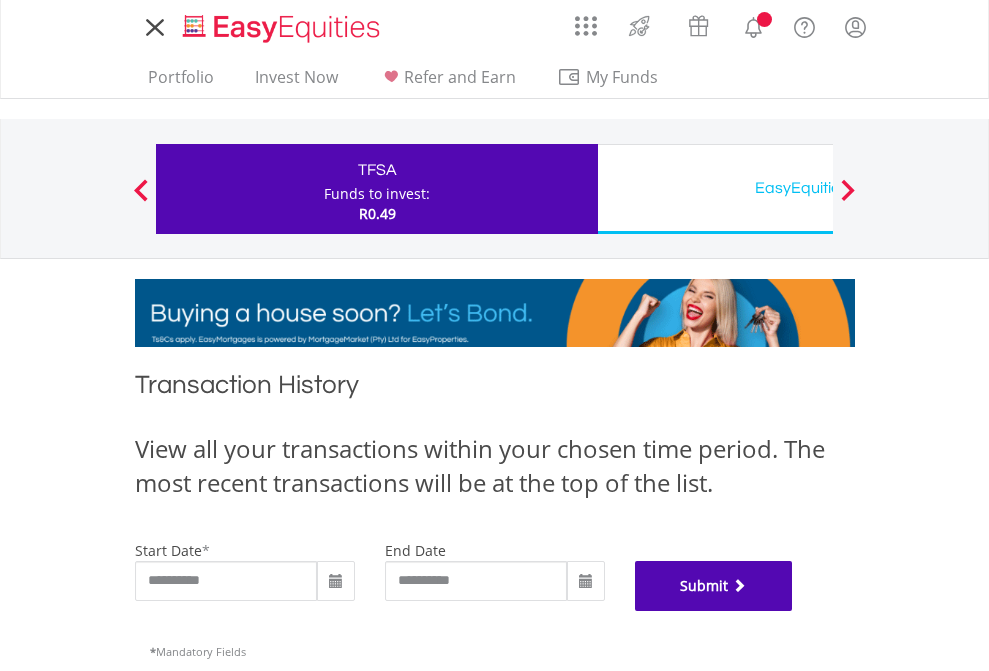 click on "Submit" at bounding box center (714, 586) 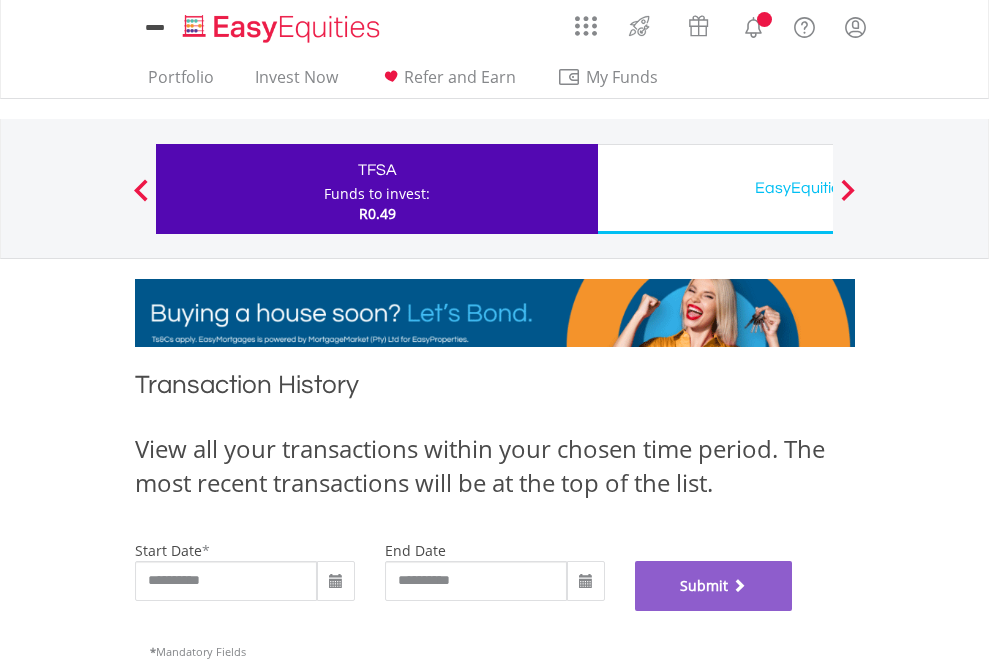 scroll, scrollTop: 811, scrollLeft: 0, axis: vertical 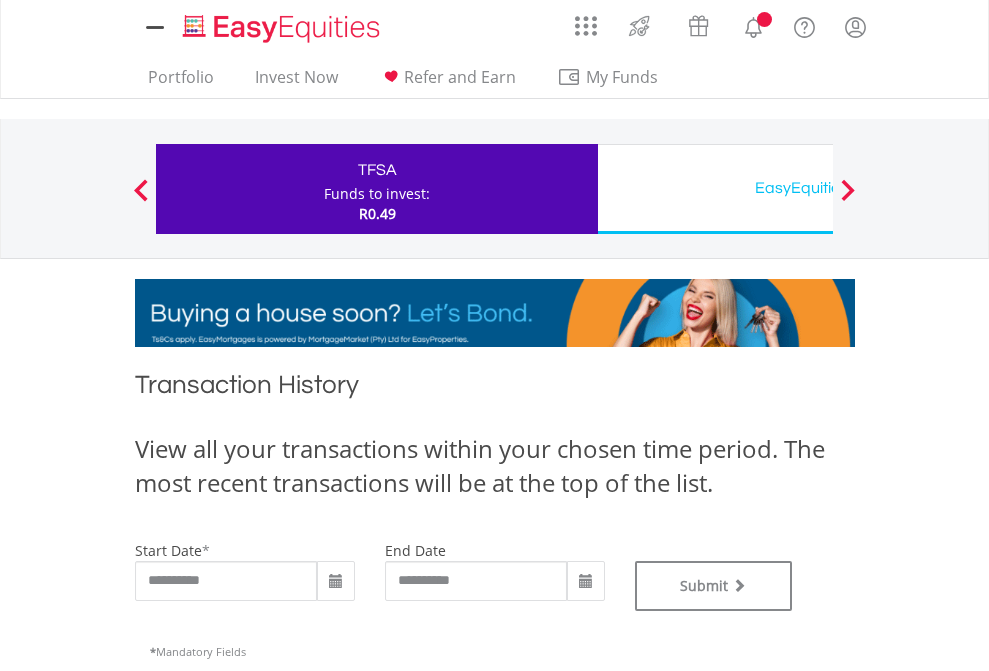 click on "EasyEquities USD" at bounding box center (818, 188) 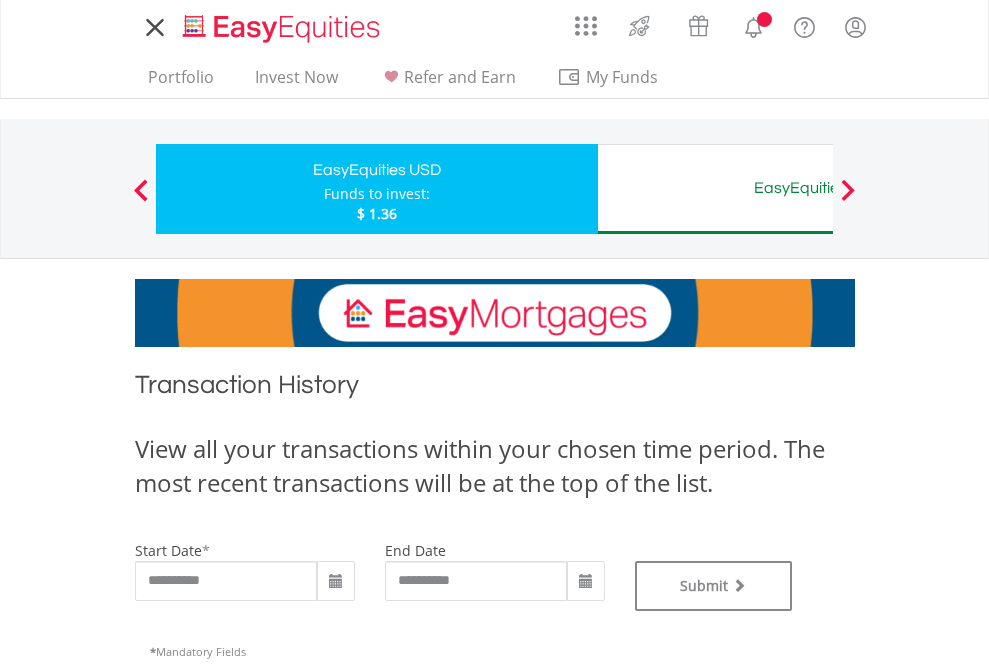 scroll, scrollTop: 0, scrollLeft: 0, axis: both 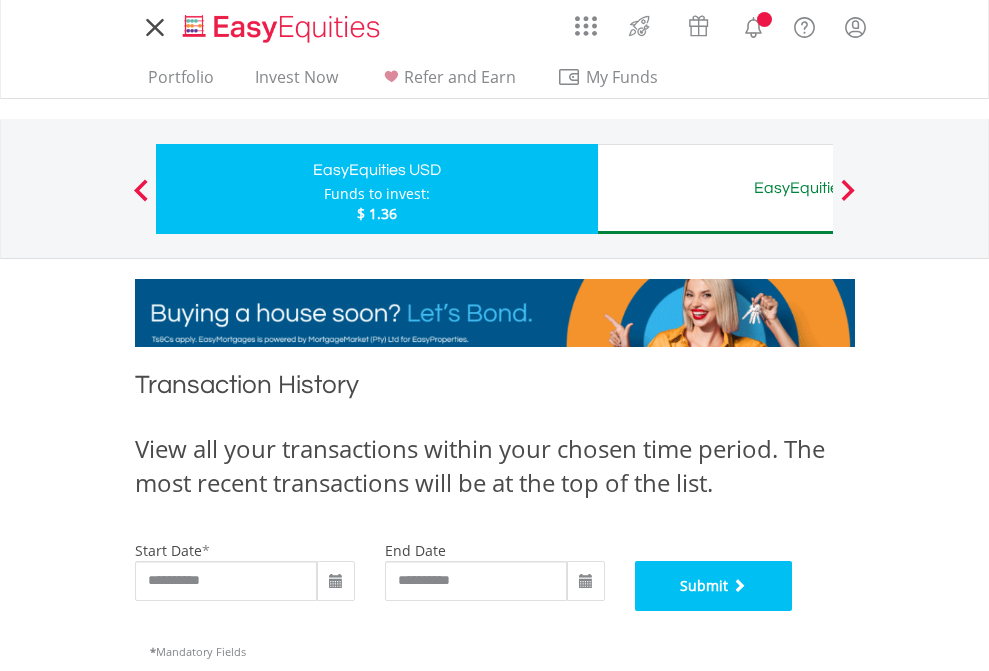 click on "Submit" at bounding box center (714, 586) 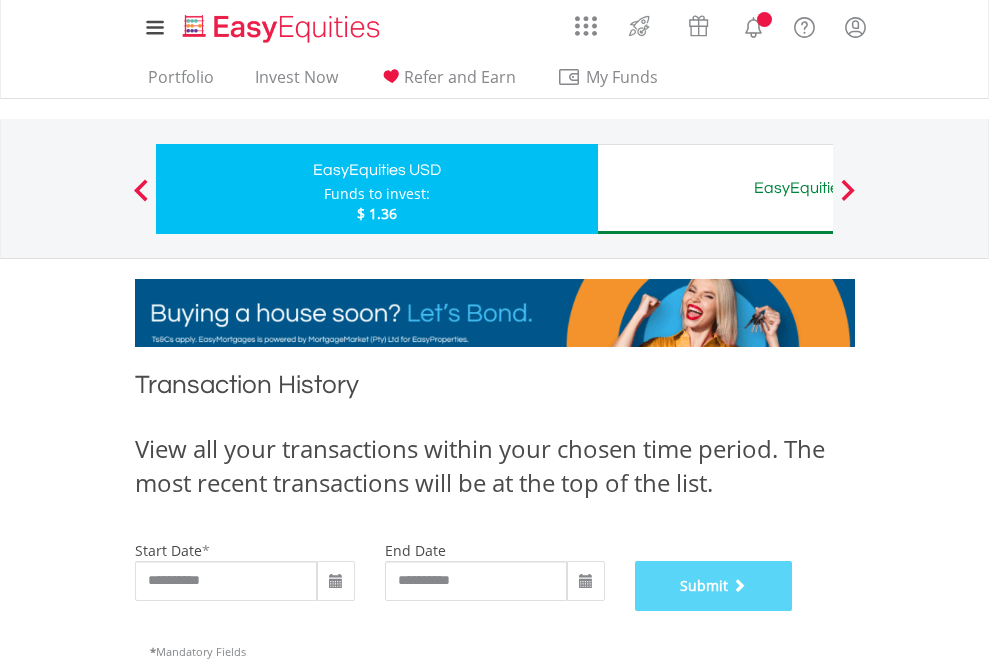 scroll, scrollTop: 811, scrollLeft: 0, axis: vertical 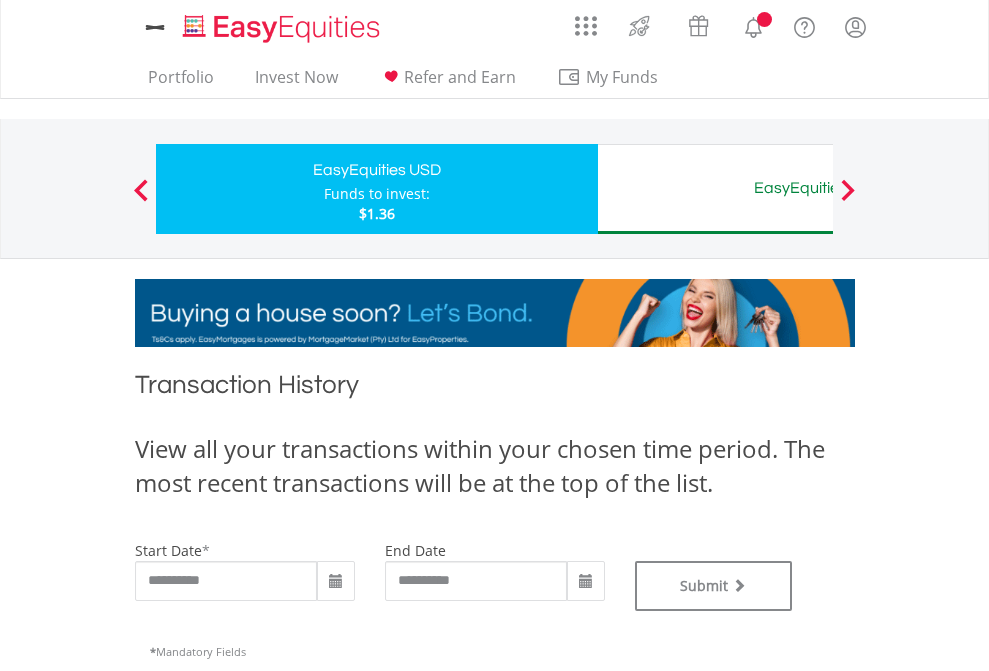 click on "EasyEquities AUD" at bounding box center (818, 188) 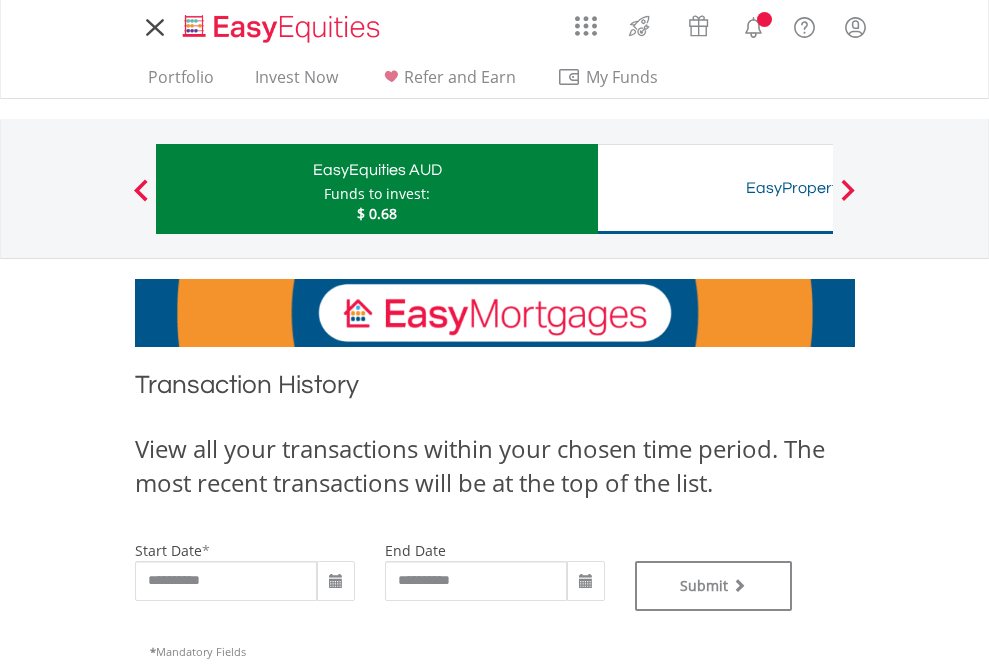 scroll, scrollTop: 0, scrollLeft: 0, axis: both 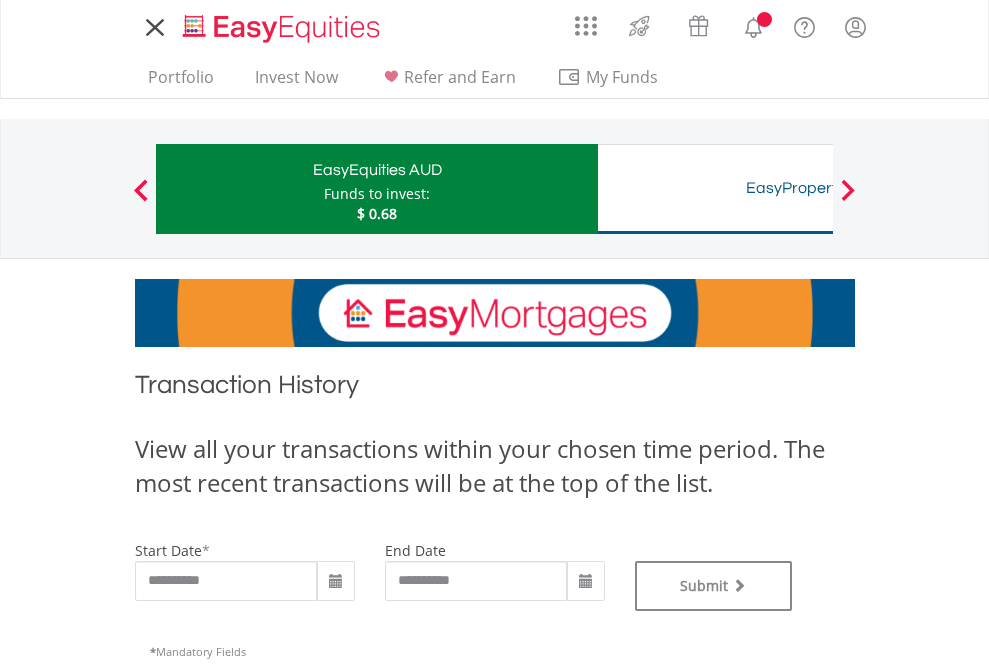 type on "**********" 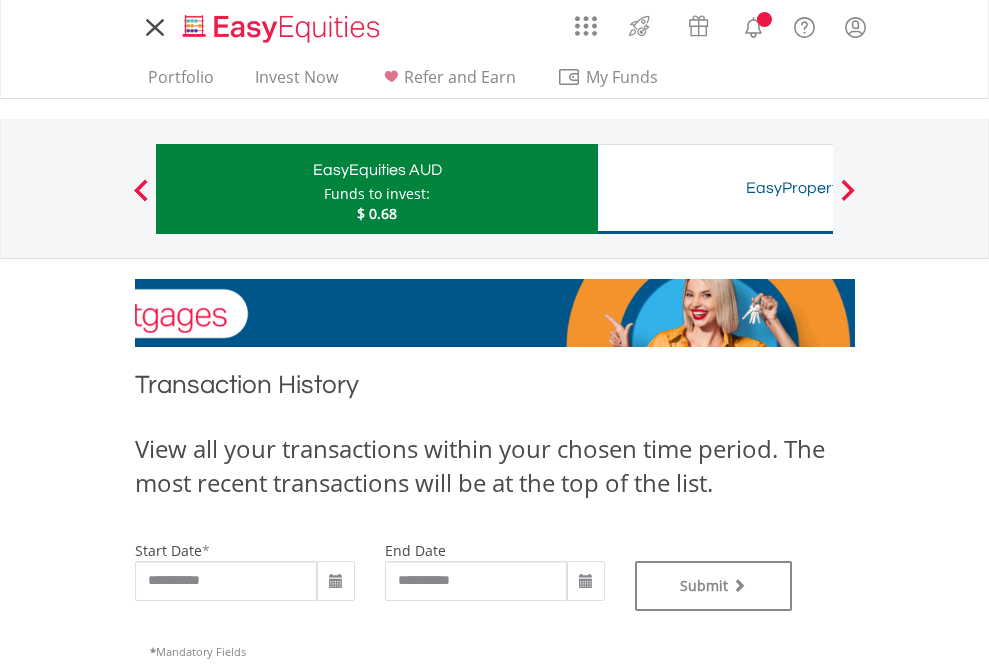 type on "**********" 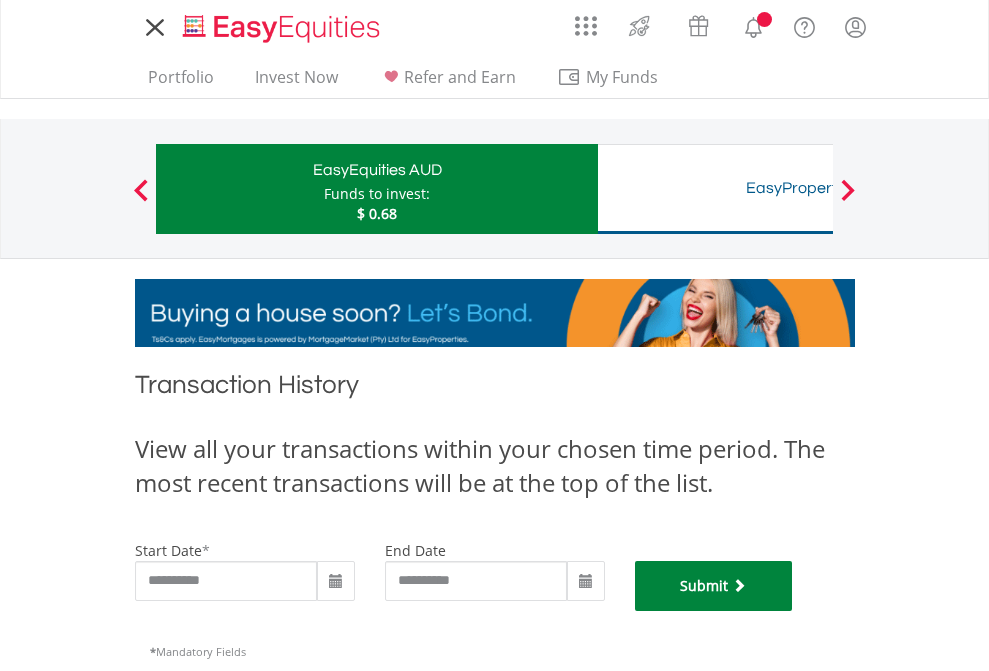 click on "Submit" at bounding box center [714, 586] 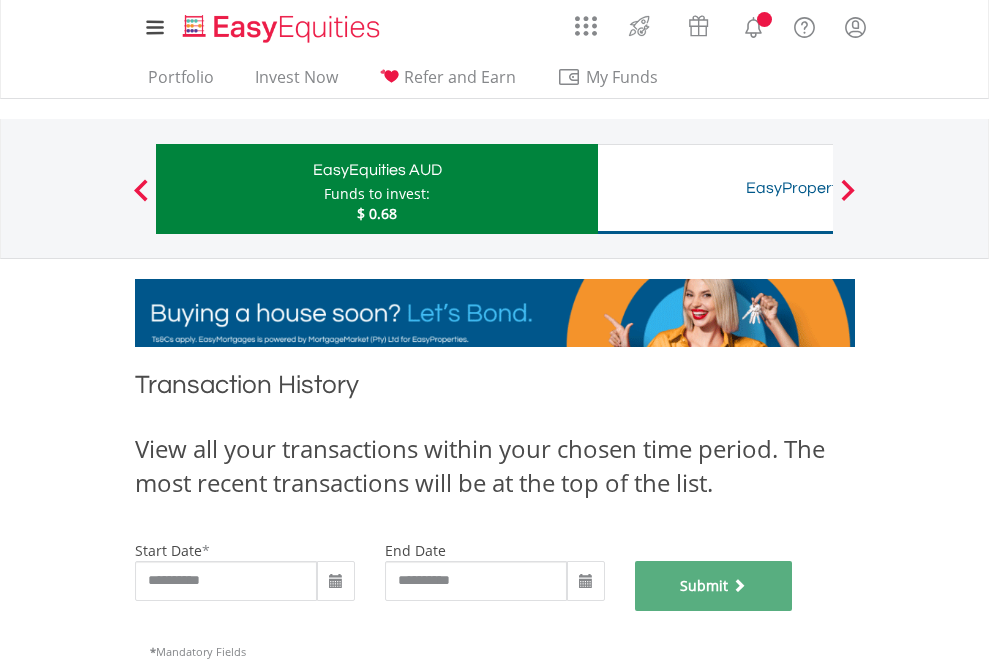 scroll, scrollTop: 811, scrollLeft: 0, axis: vertical 